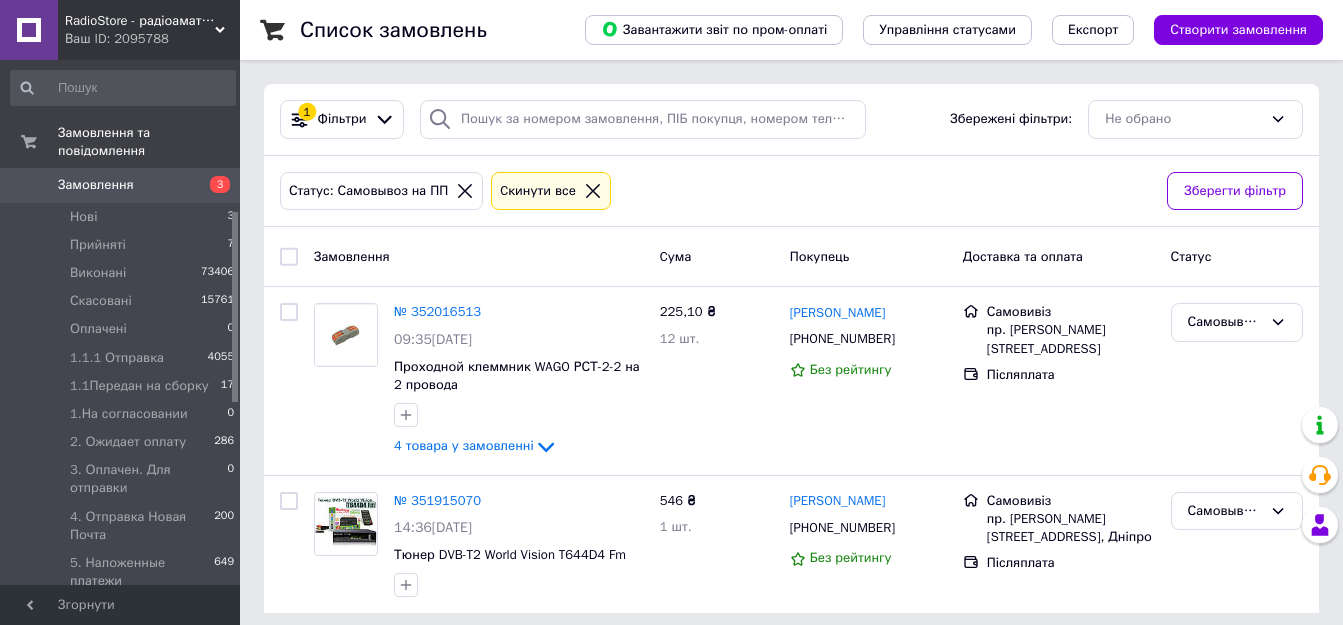 scroll, scrollTop: 0, scrollLeft: 0, axis: both 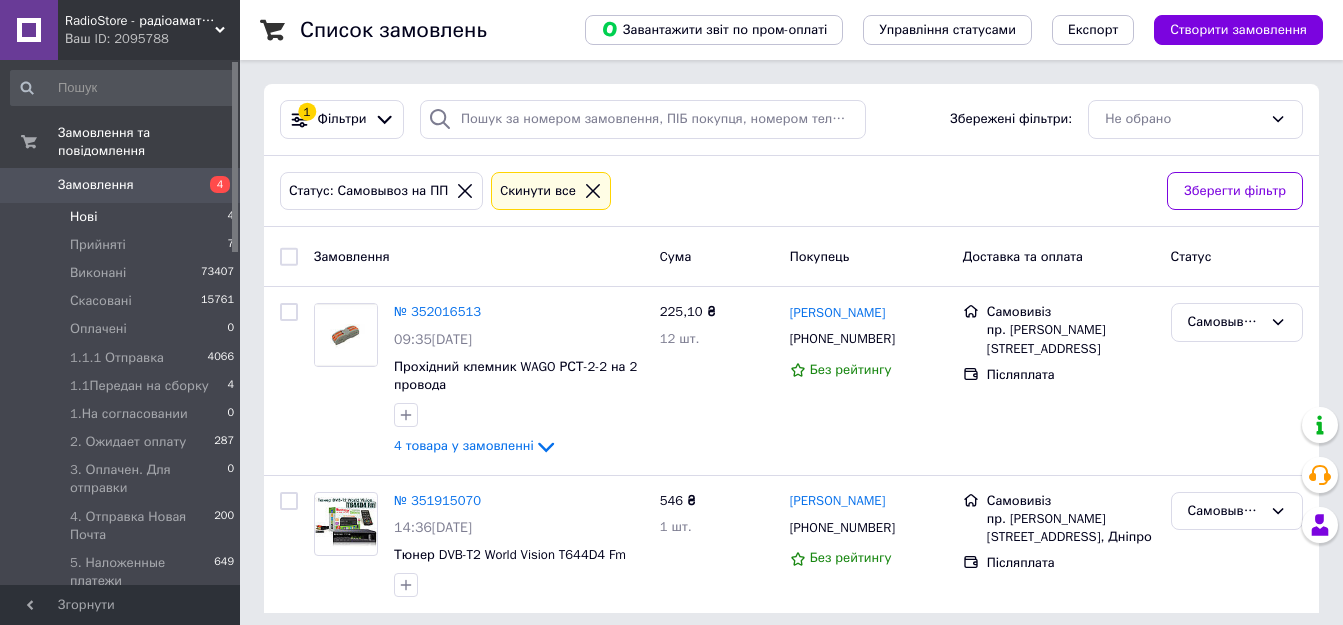 click on "Нові" at bounding box center [83, 217] 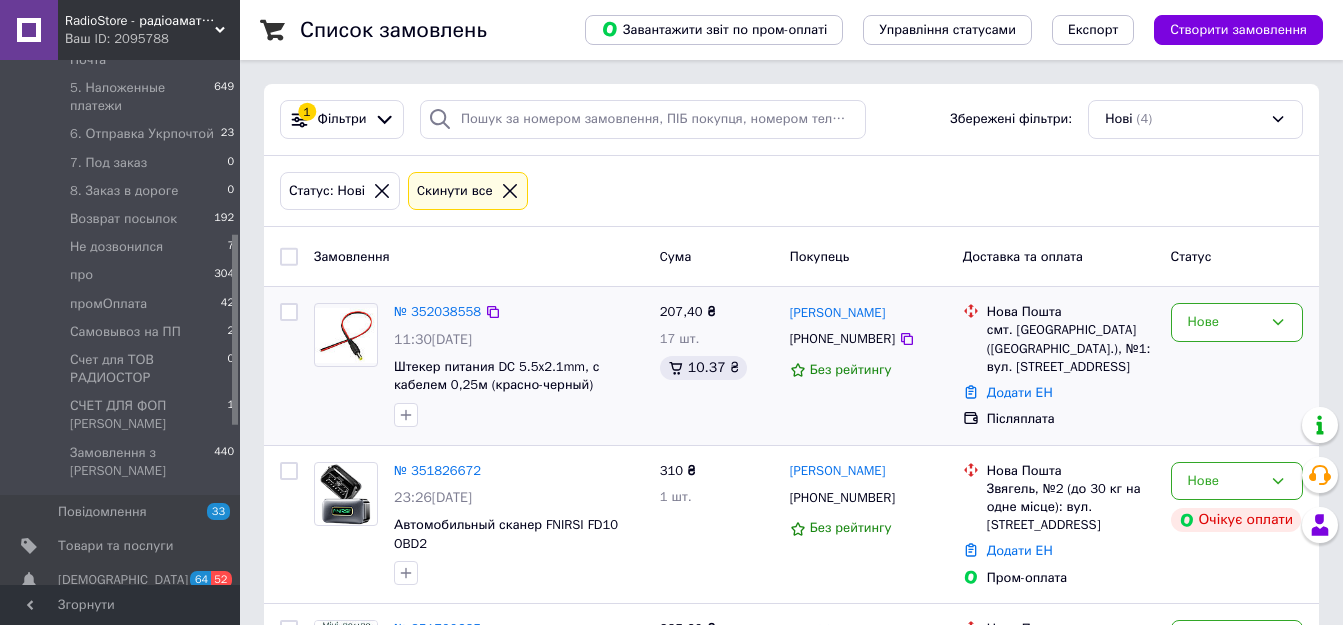 scroll, scrollTop: 478, scrollLeft: 0, axis: vertical 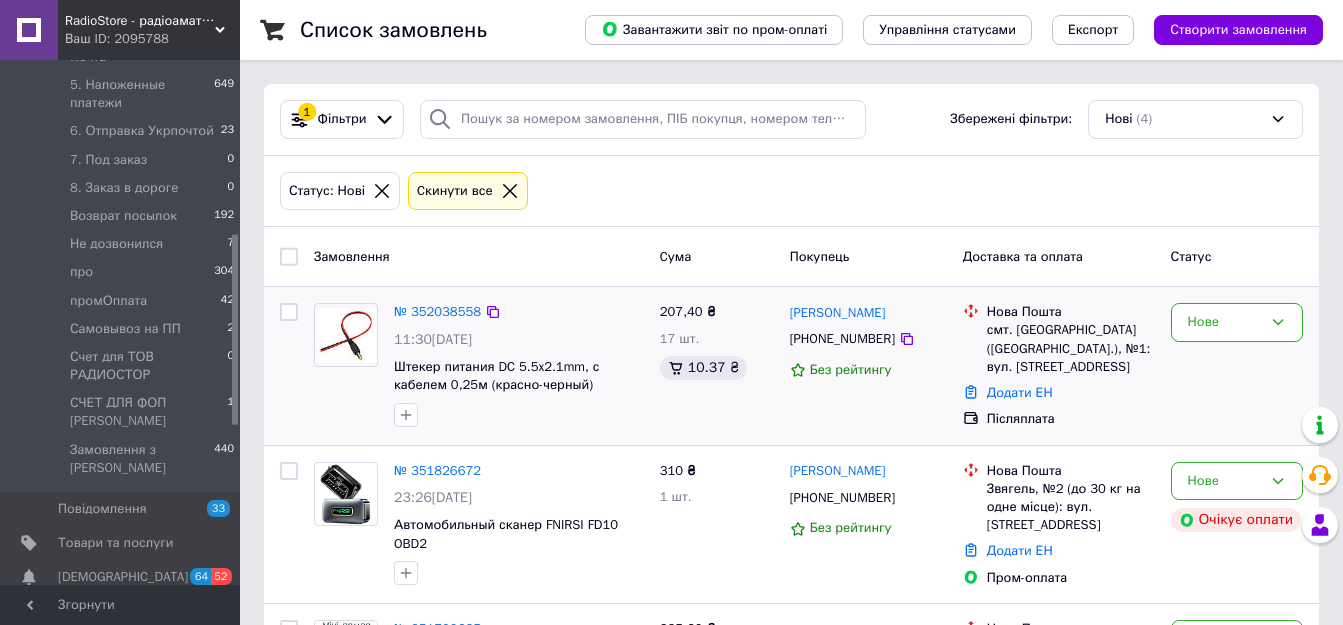 drag, startPoint x: 236, startPoint y: 182, endPoint x: 265, endPoint y: 355, distance: 175.4138 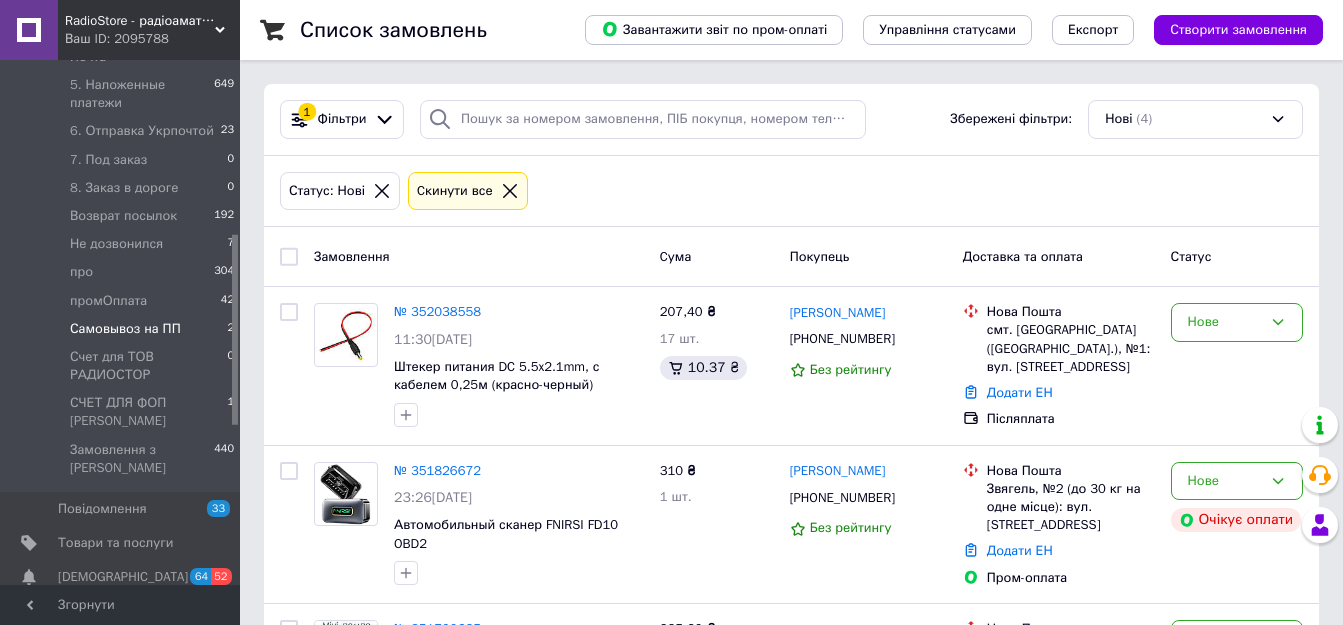 click on "Самовывоз на ПП" at bounding box center [125, 329] 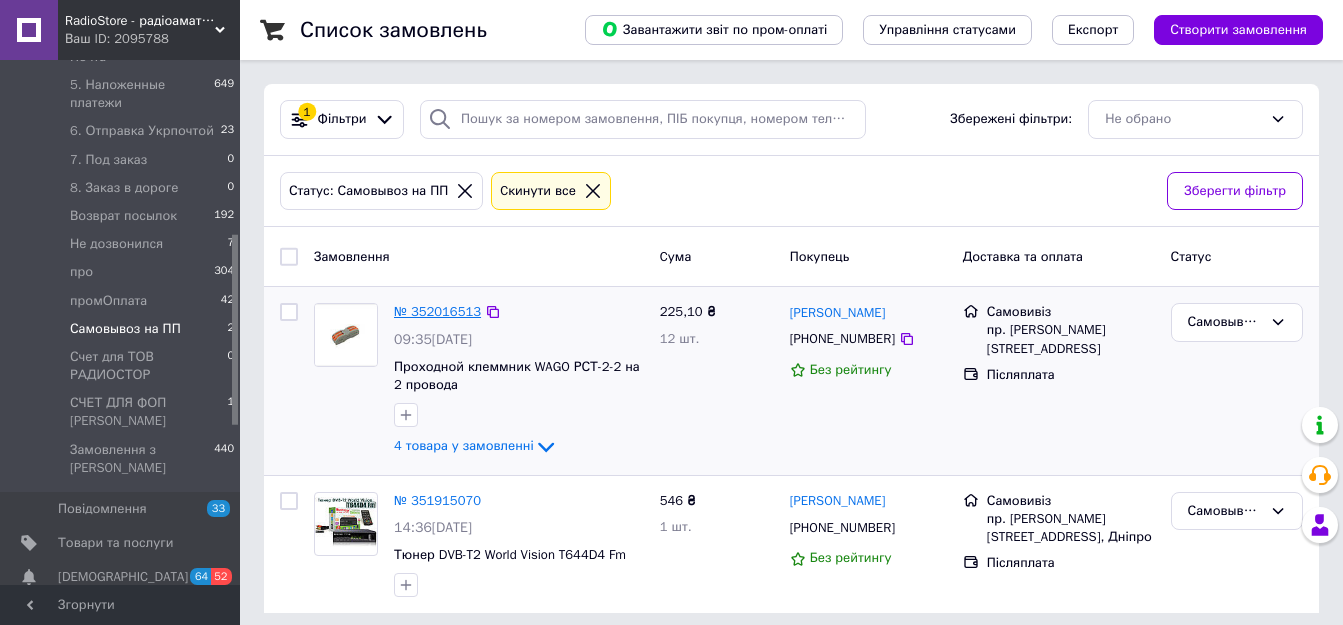 click on "№ 352016513" at bounding box center (437, 311) 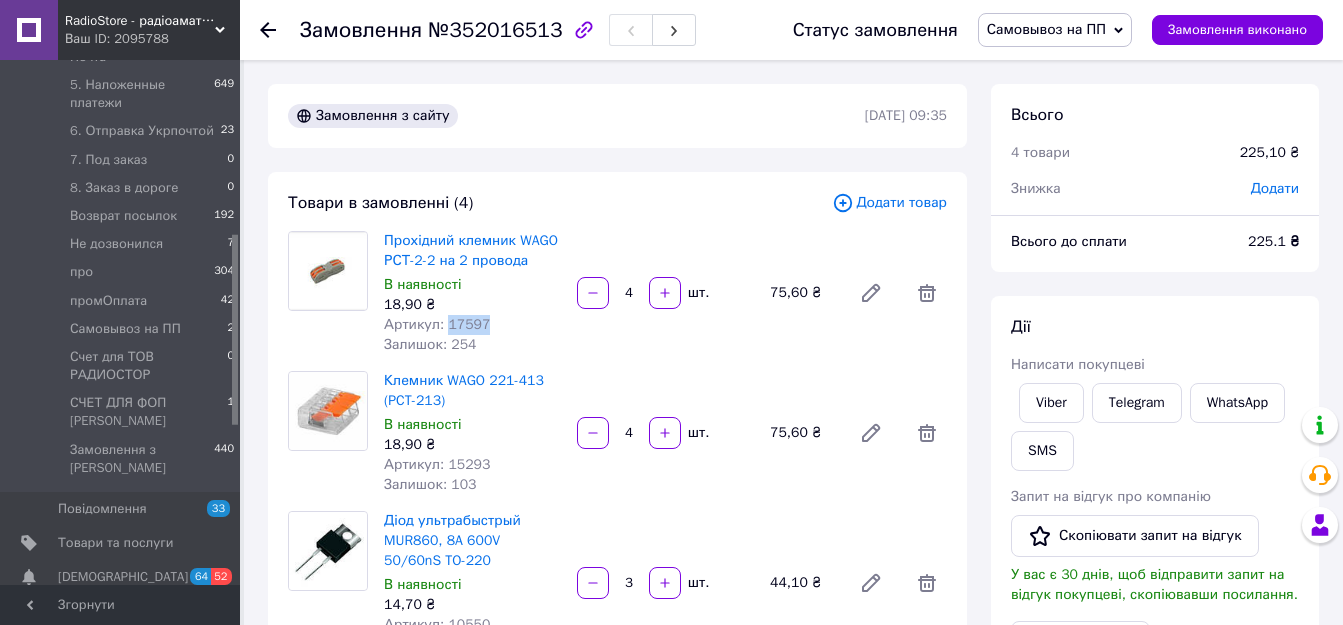 drag, startPoint x: 446, startPoint y: 325, endPoint x: 496, endPoint y: 325, distance: 50 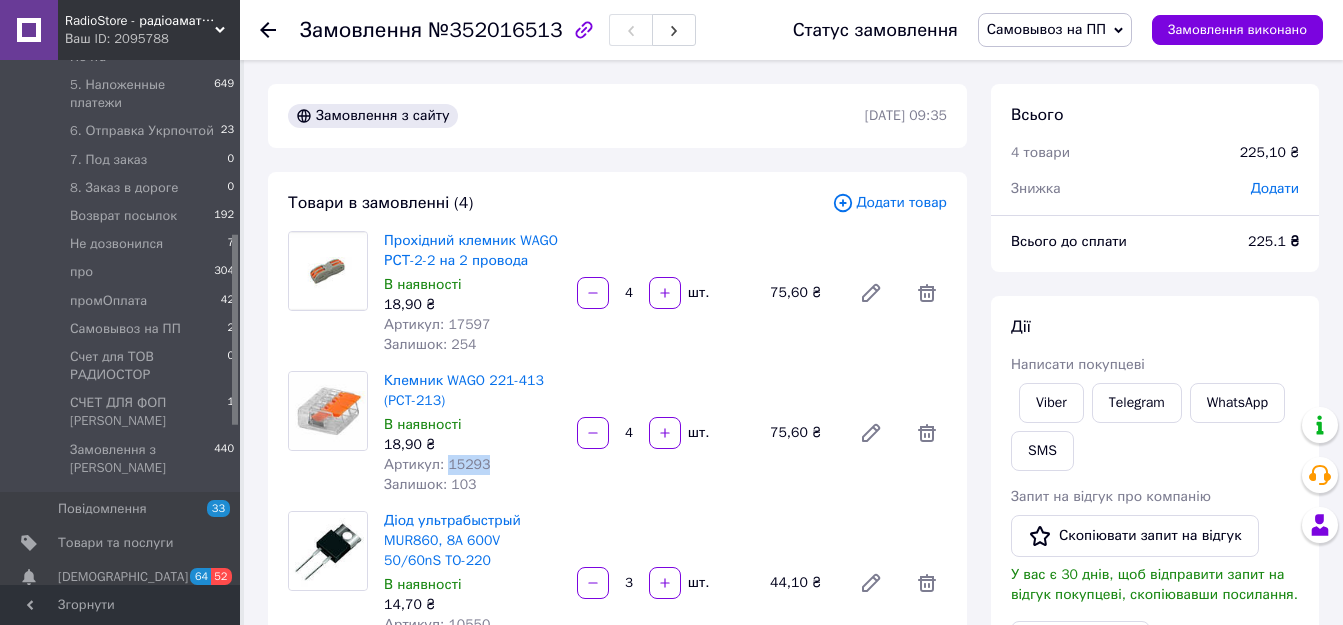 drag, startPoint x: 457, startPoint y: 466, endPoint x: 517, endPoint y: 466, distance: 60 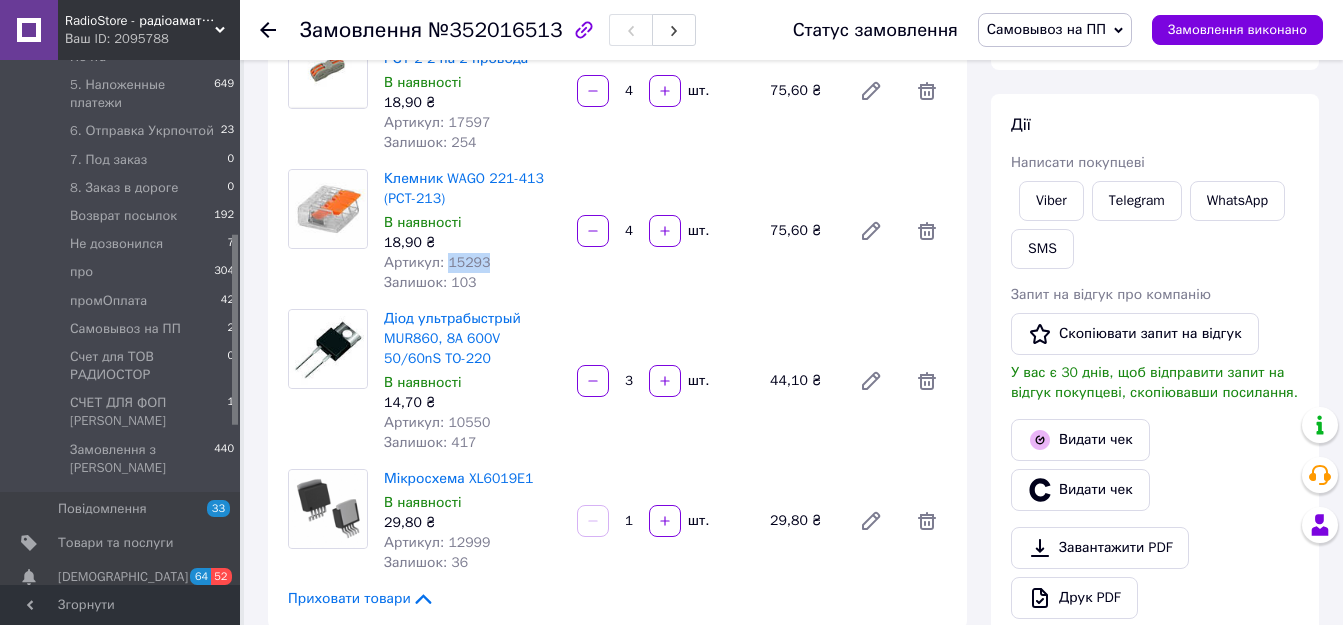 scroll, scrollTop: 237, scrollLeft: 0, axis: vertical 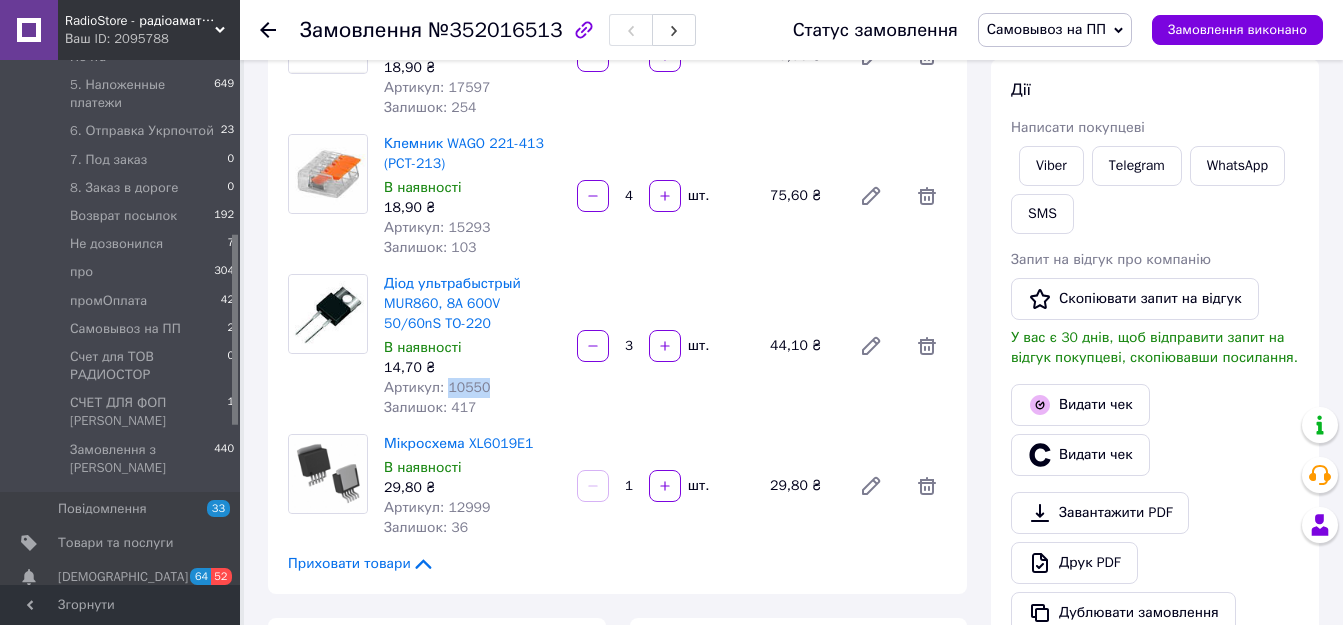 drag, startPoint x: 442, startPoint y: 383, endPoint x: 513, endPoint y: 388, distance: 71.17584 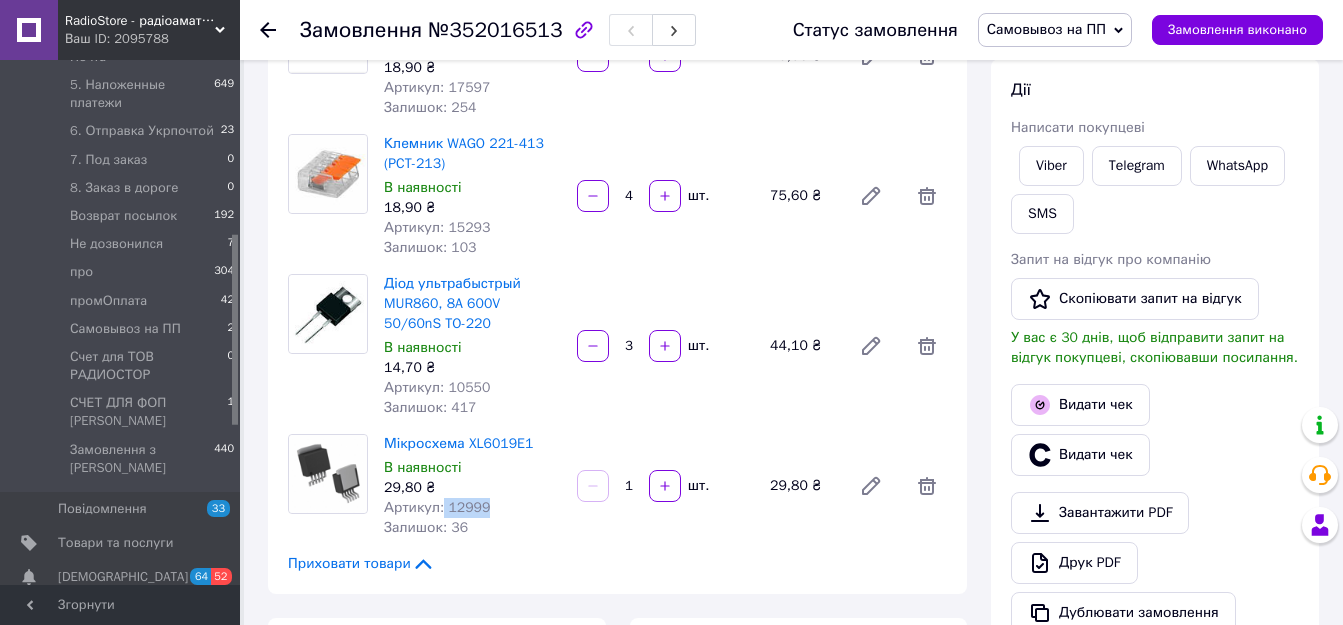drag, startPoint x: 440, startPoint y: 505, endPoint x: 521, endPoint y: 506, distance: 81.00617 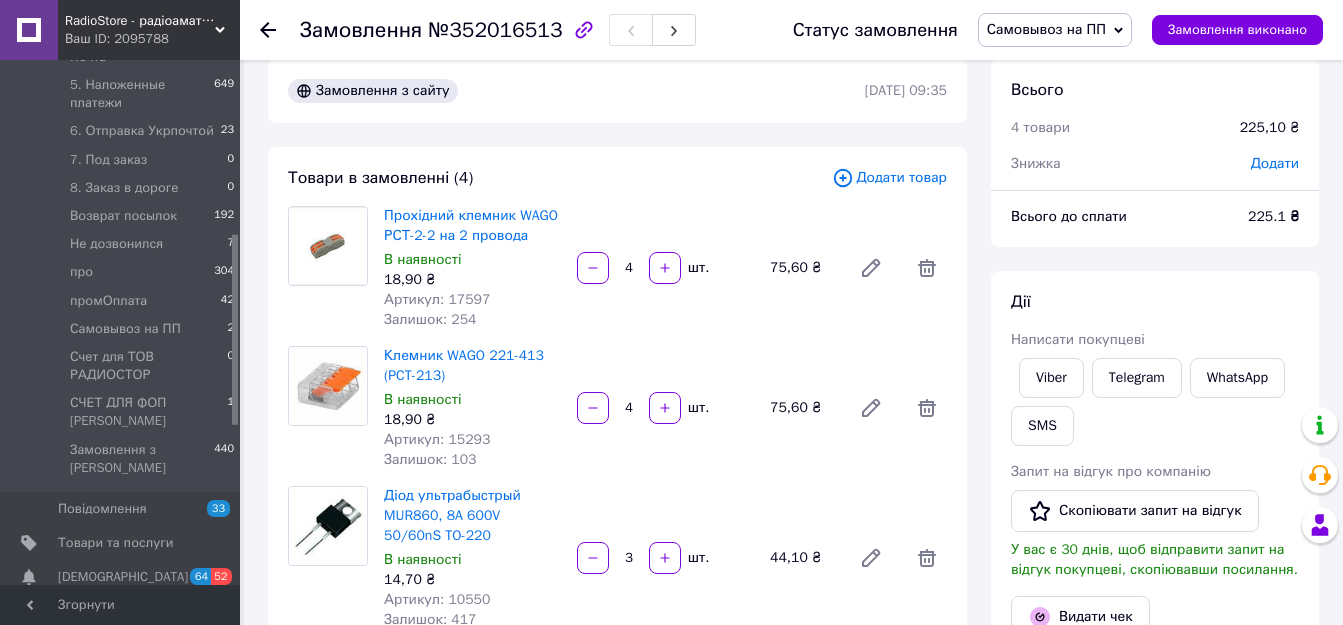 scroll, scrollTop: 0, scrollLeft: 0, axis: both 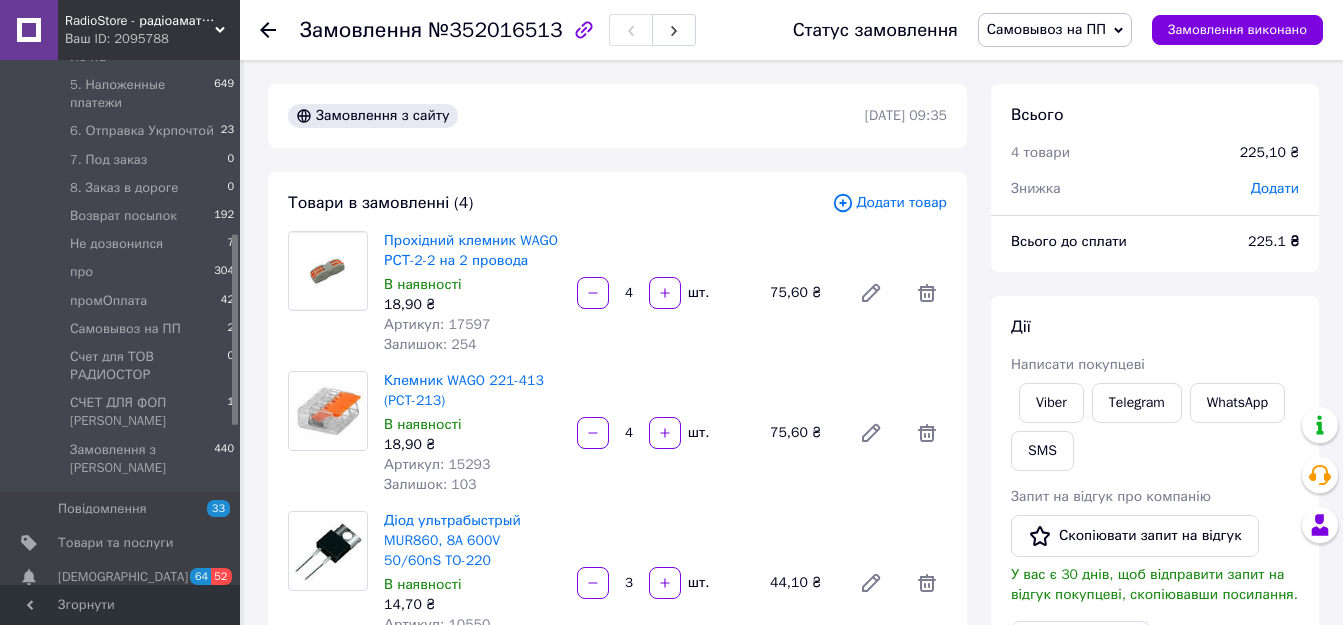 click on "Самовывоз на ПП" at bounding box center [1046, 29] 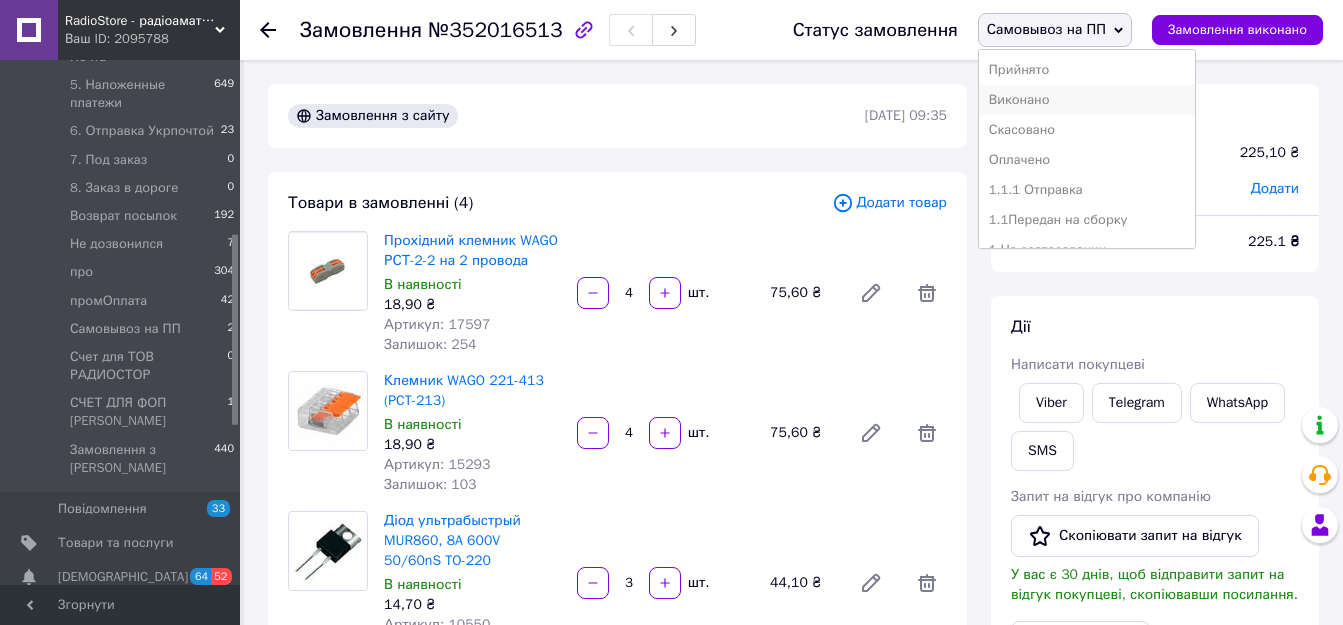 click on "Виконано" at bounding box center (1087, 100) 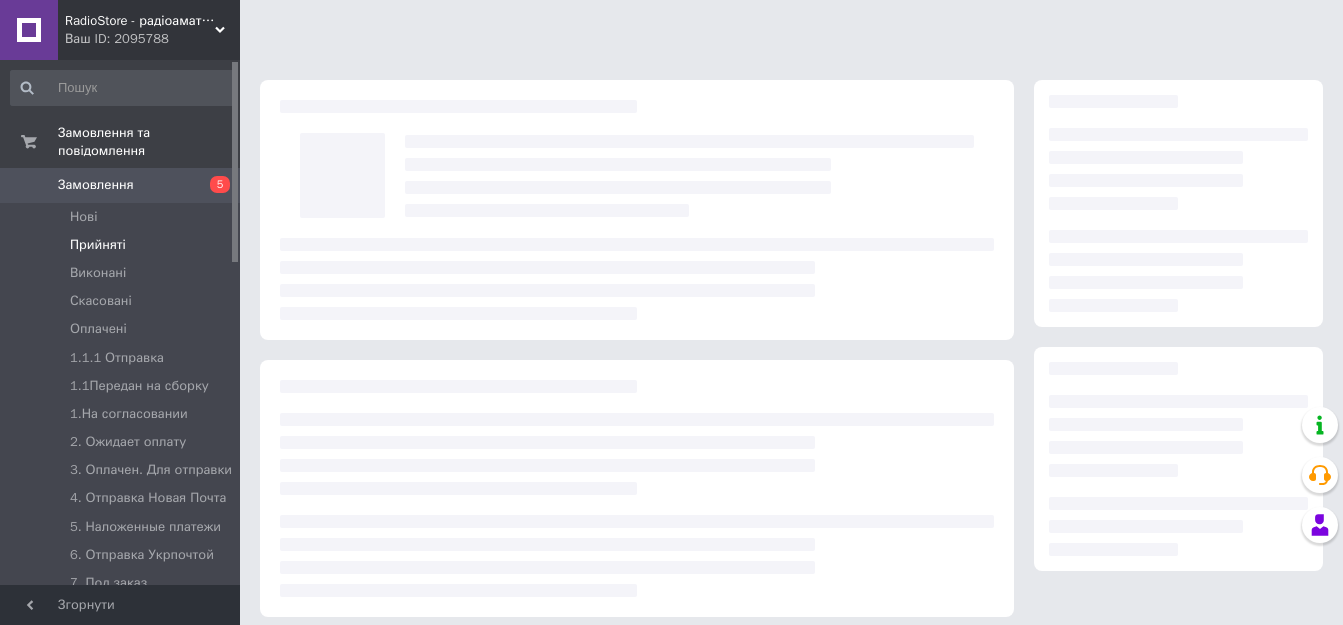 scroll, scrollTop: 0, scrollLeft: 0, axis: both 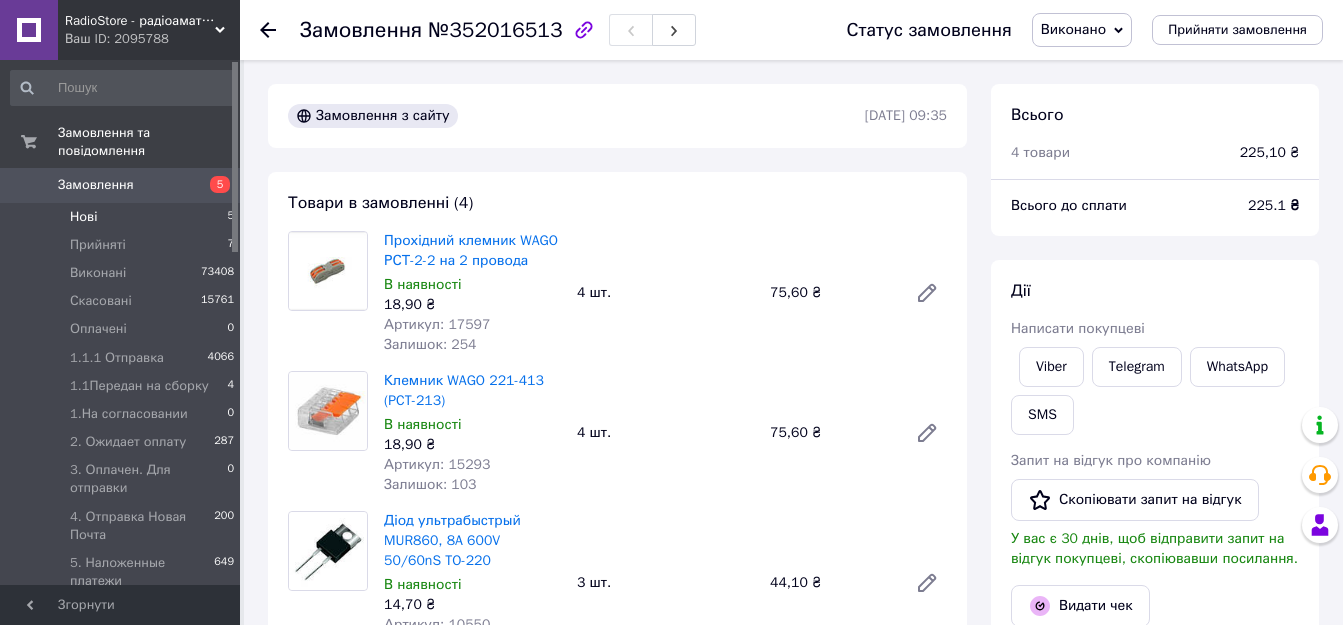 click on "Нові" at bounding box center [83, 217] 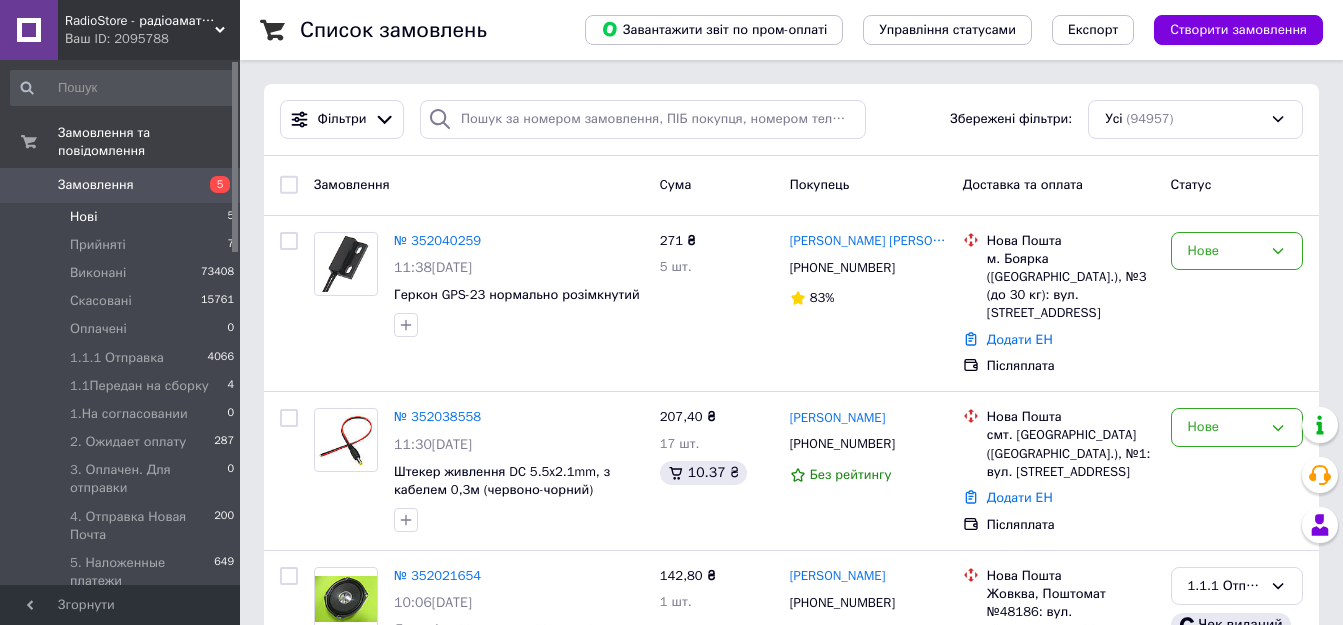 click on "Нові 5" at bounding box center [123, 217] 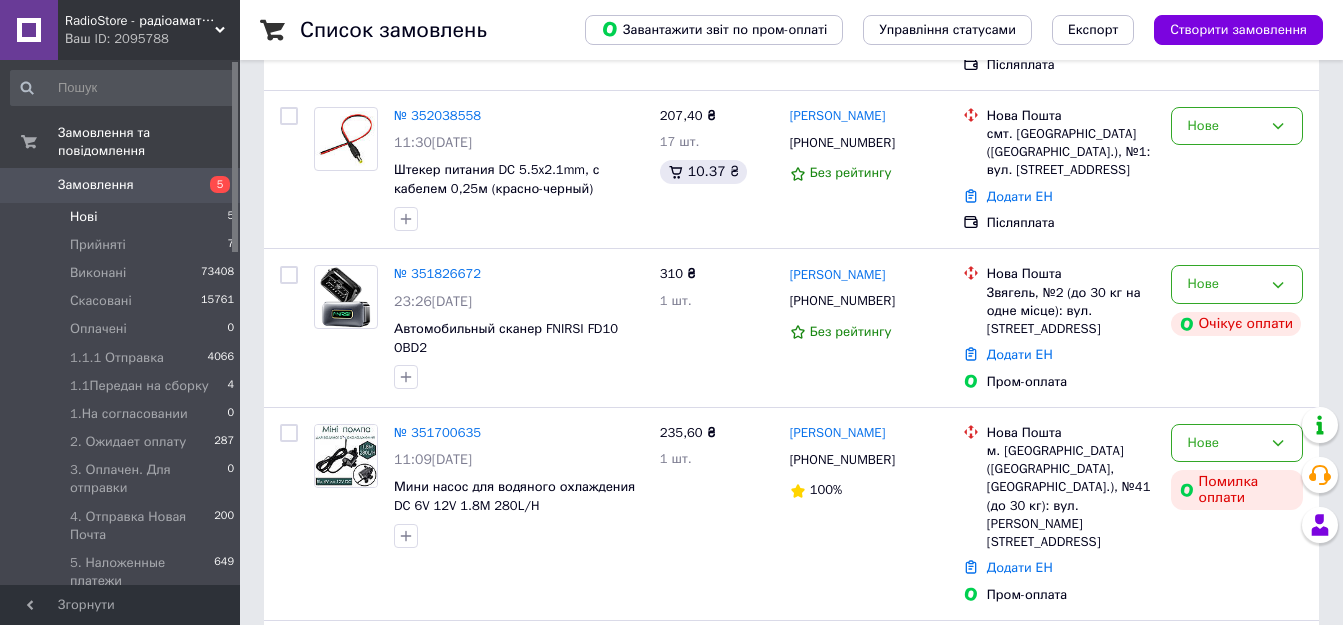 scroll, scrollTop: 430, scrollLeft: 0, axis: vertical 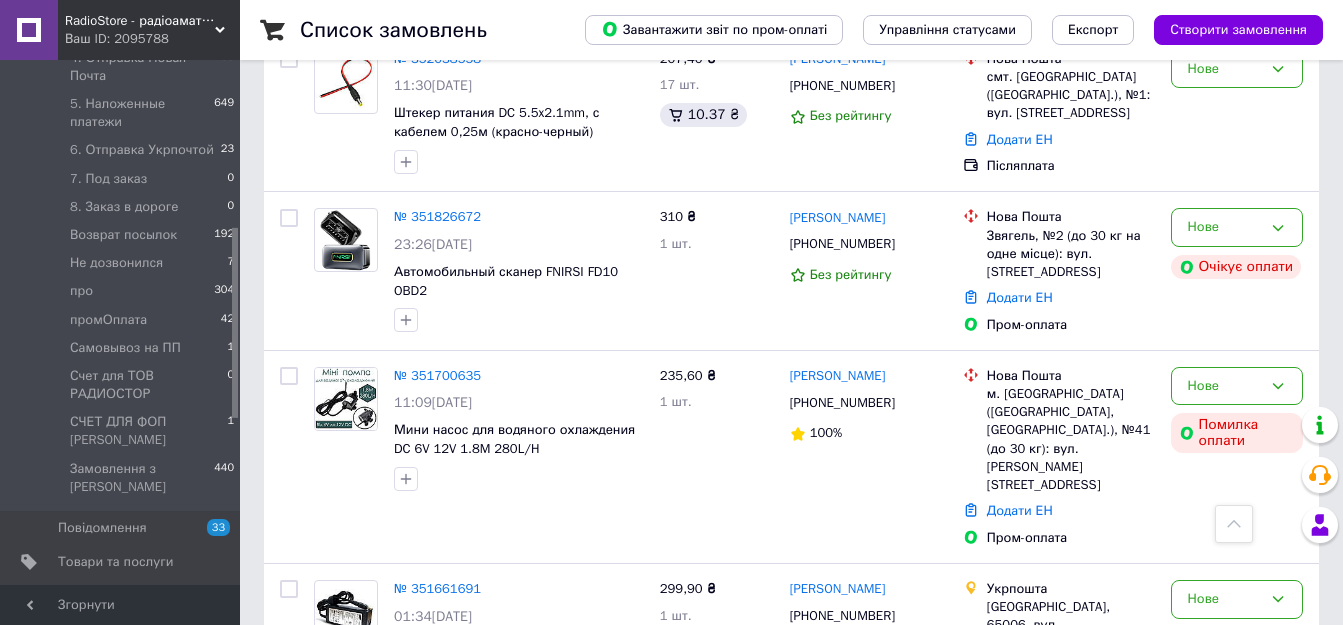 drag, startPoint x: 234, startPoint y: 211, endPoint x: 241, endPoint y: 377, distance: 166.14752 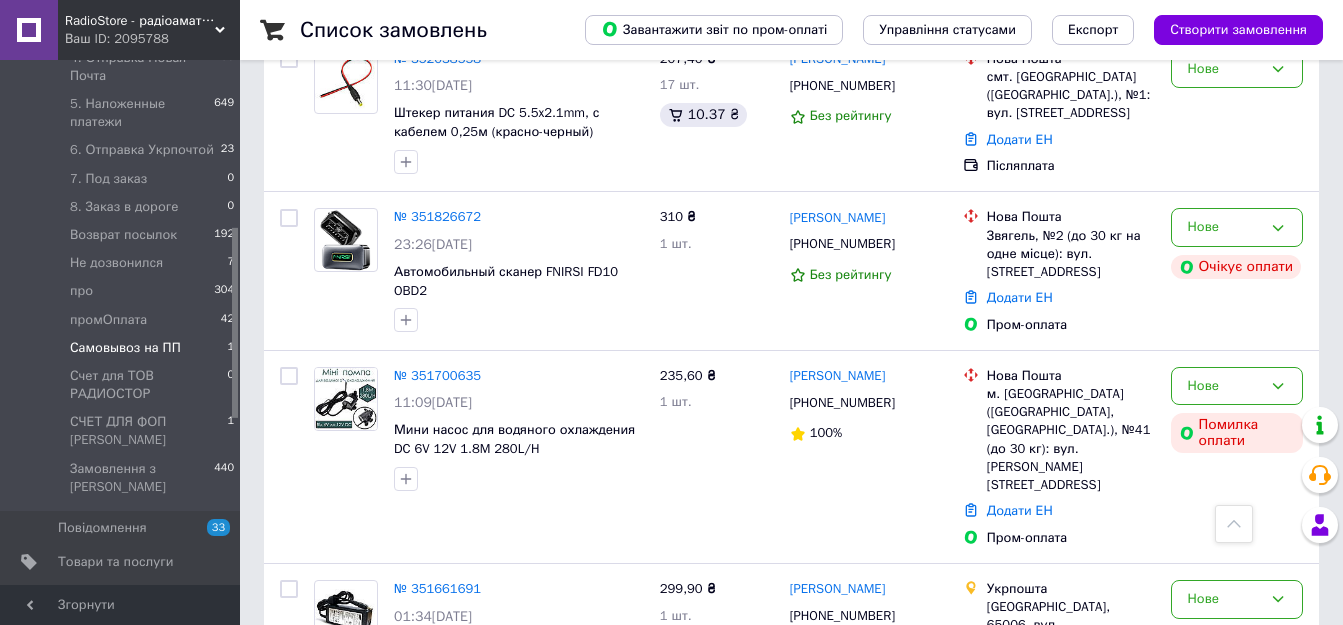 click on "Самовывоз на ПП" at bounding box center (125, 348) 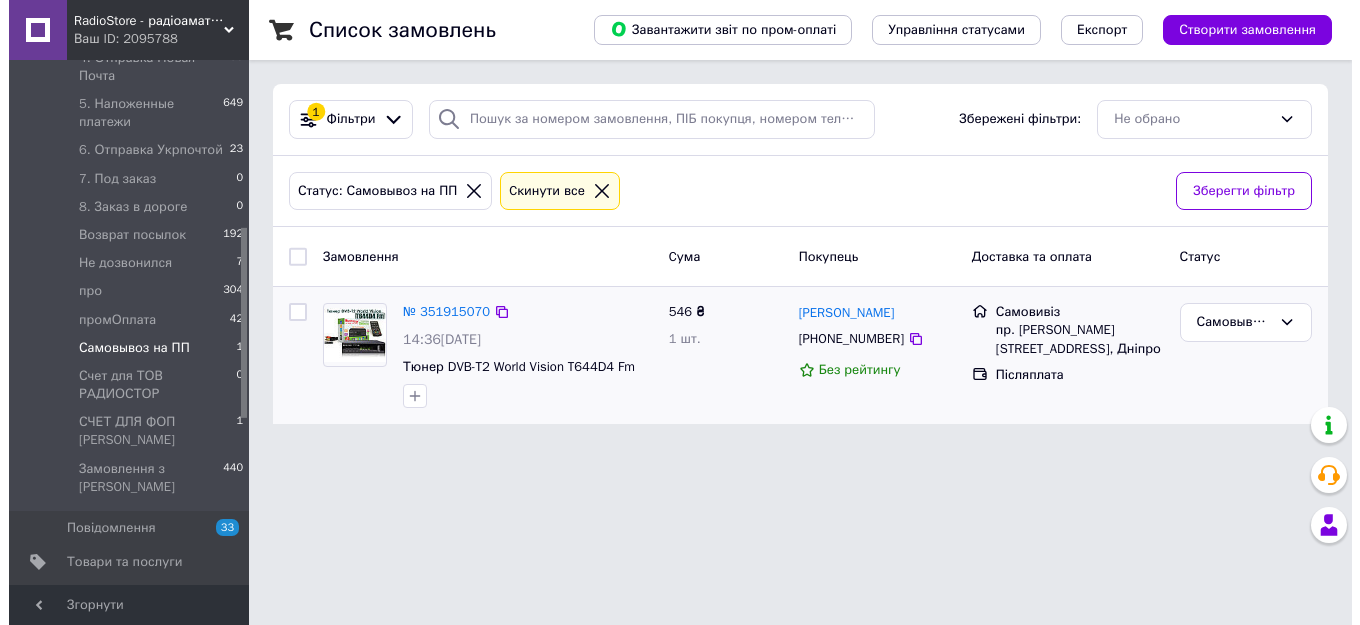 scroll, scrollTop: 0, scrollLeft: 0, axis: both 